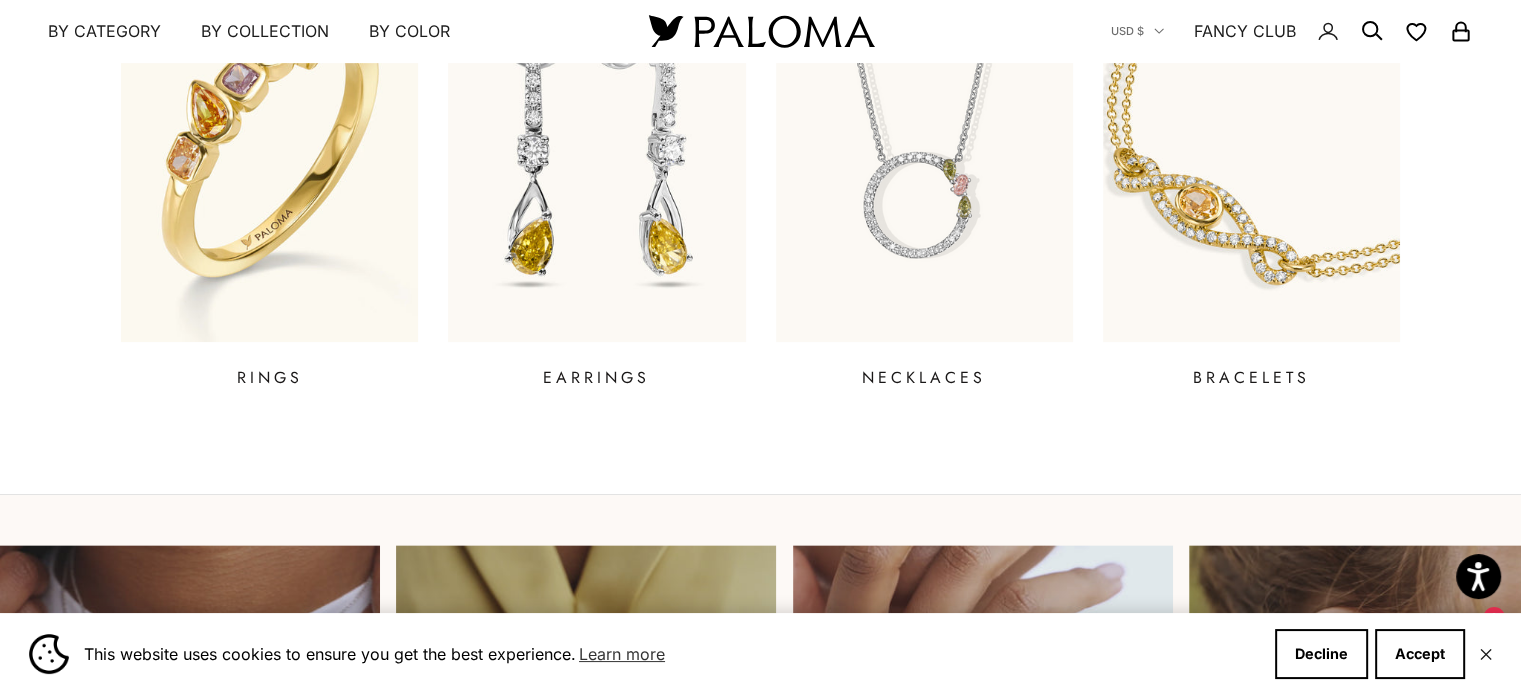 scroll, scrollTop: 1400, scrollLeft: 0, axis: vertical 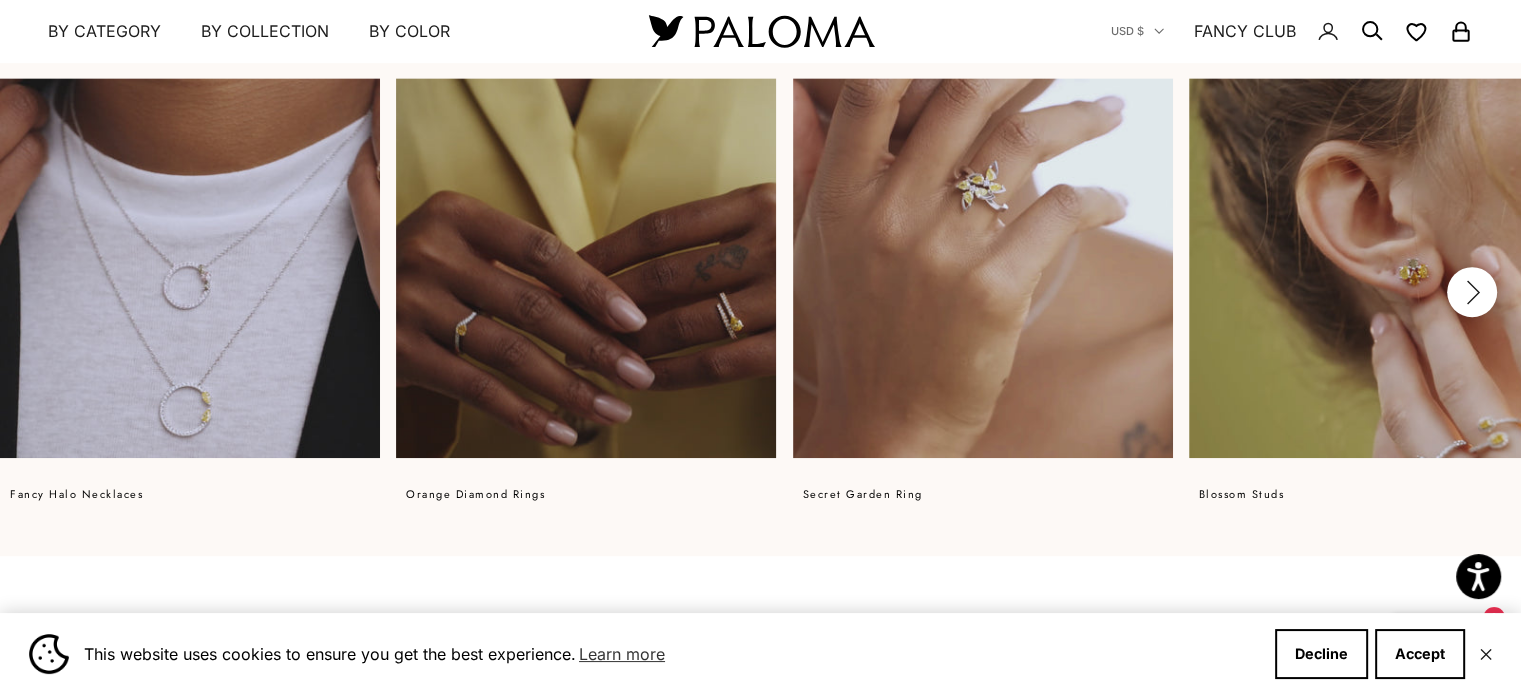click at bounding box center (586, 268) 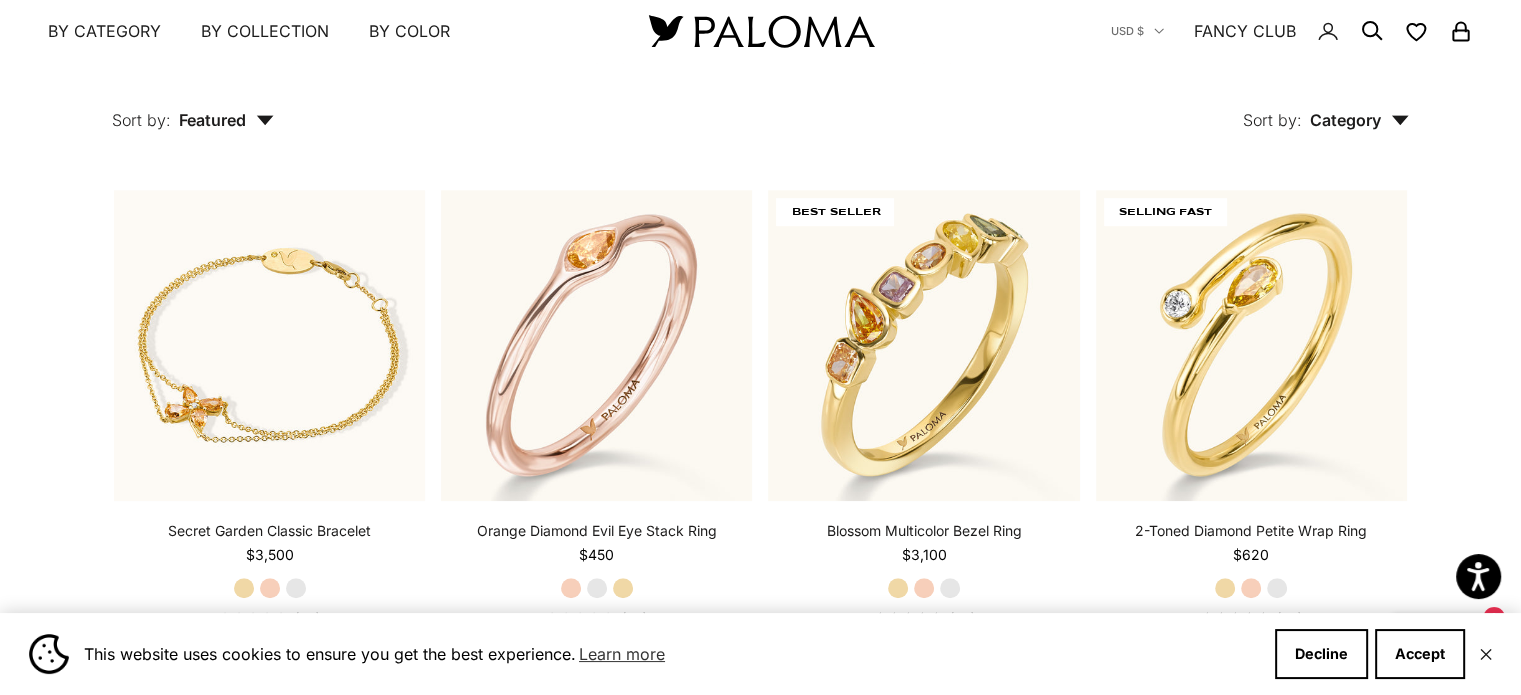 scroll, scrollTop: 1400, scrollLeft: 0, axis: vertical 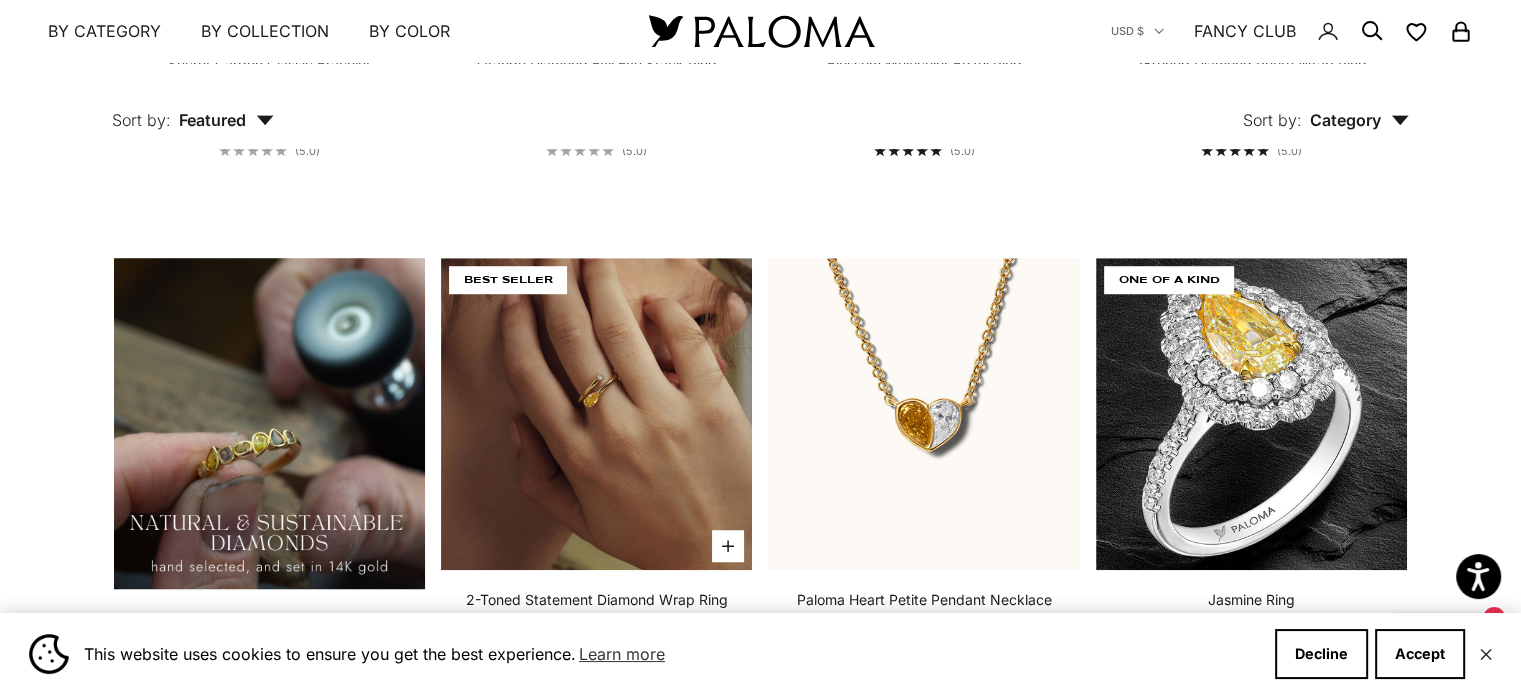 click at bounding box center (596, 413) 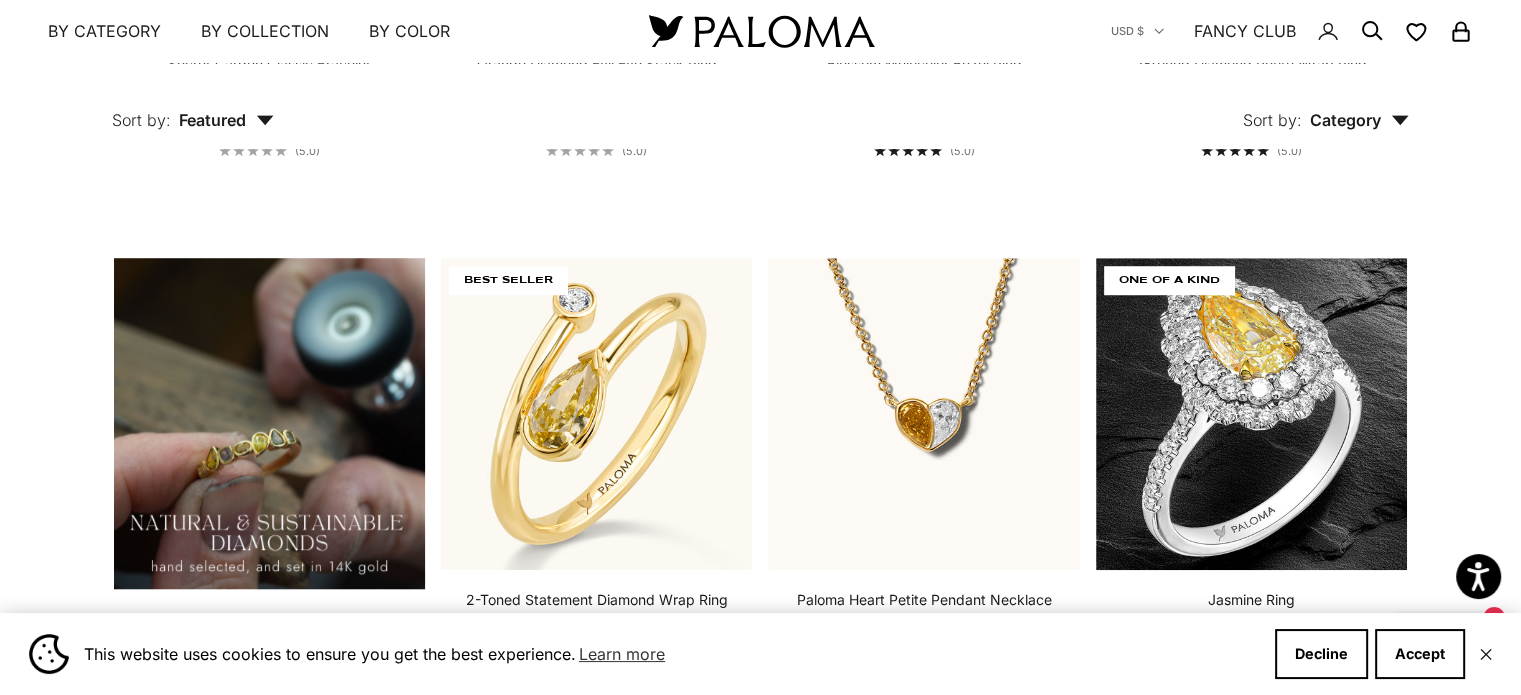scroll, scrollTop: 1866, scrollLeft: 0, axis: vertical 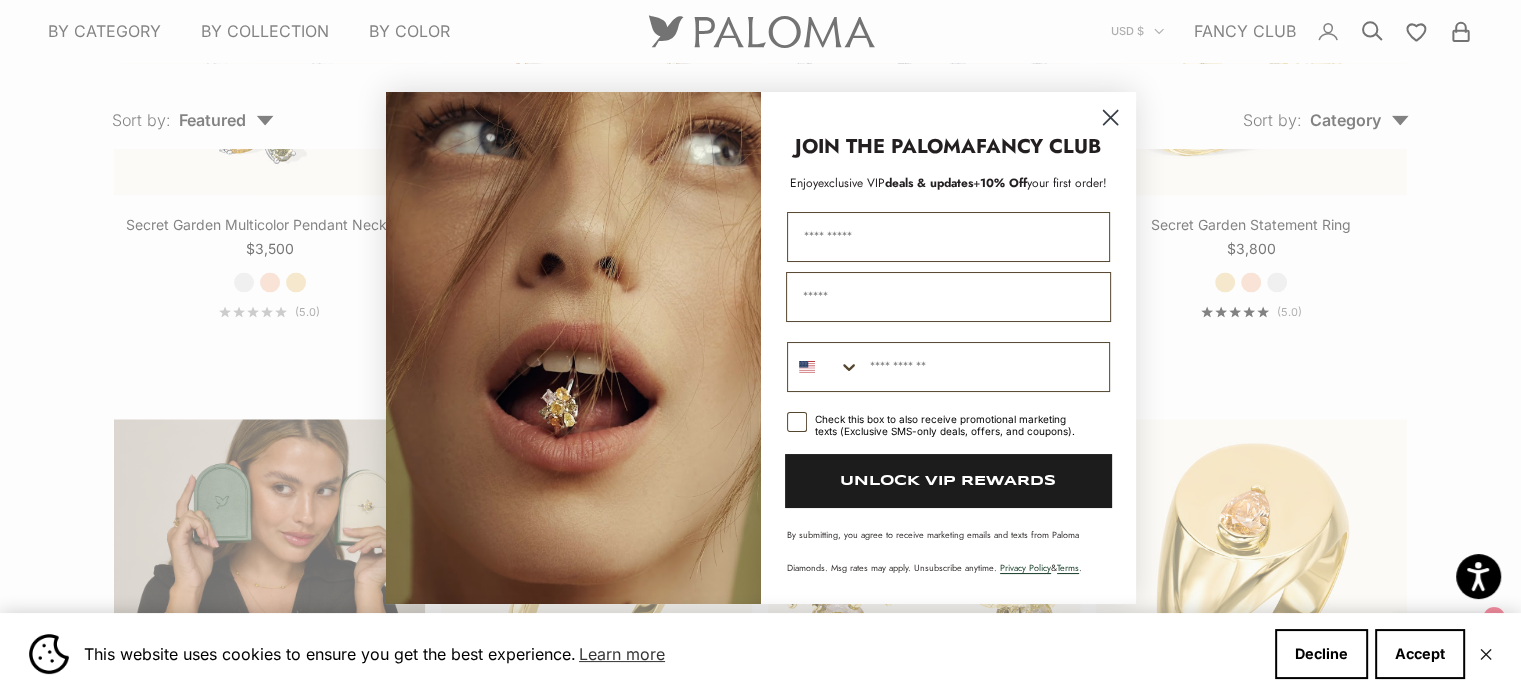 click 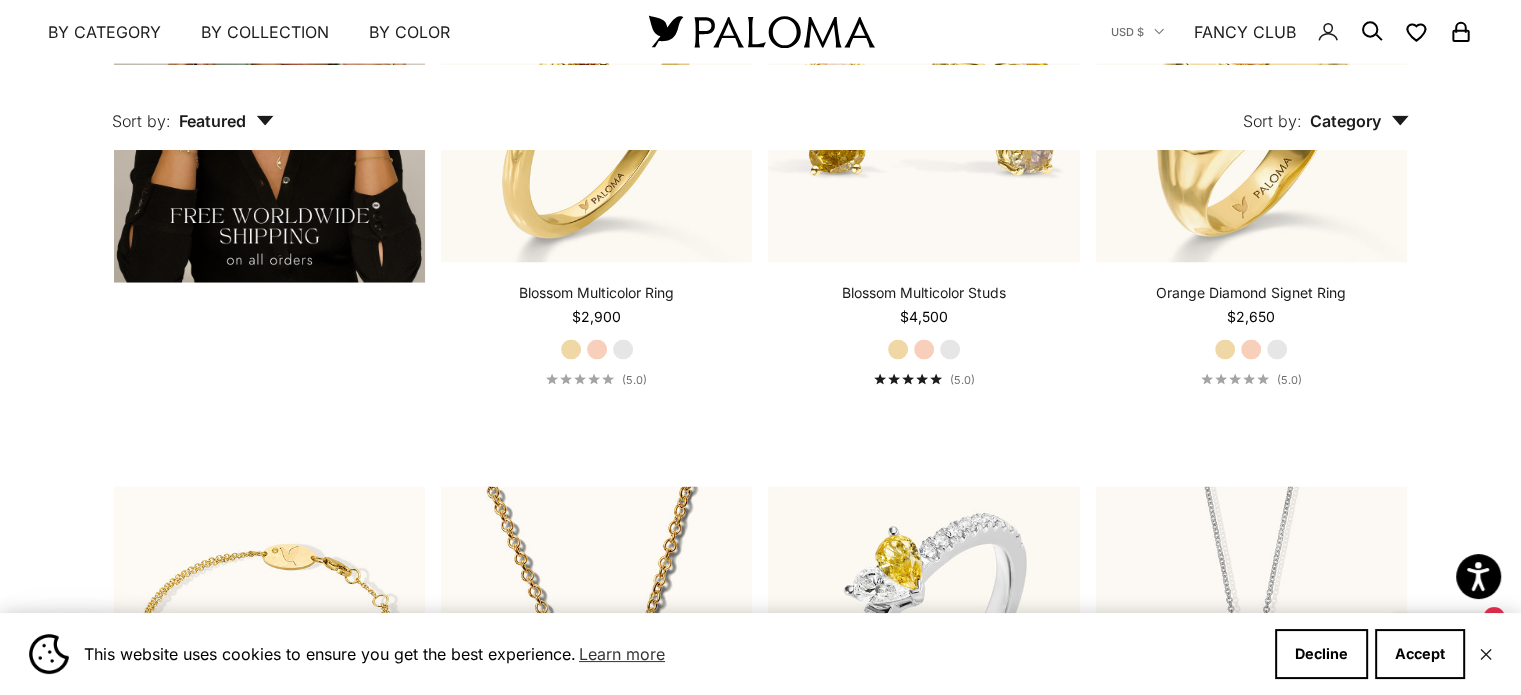 scroll, scrollTop: 3380, scrollLeft: 0, axis: vertical 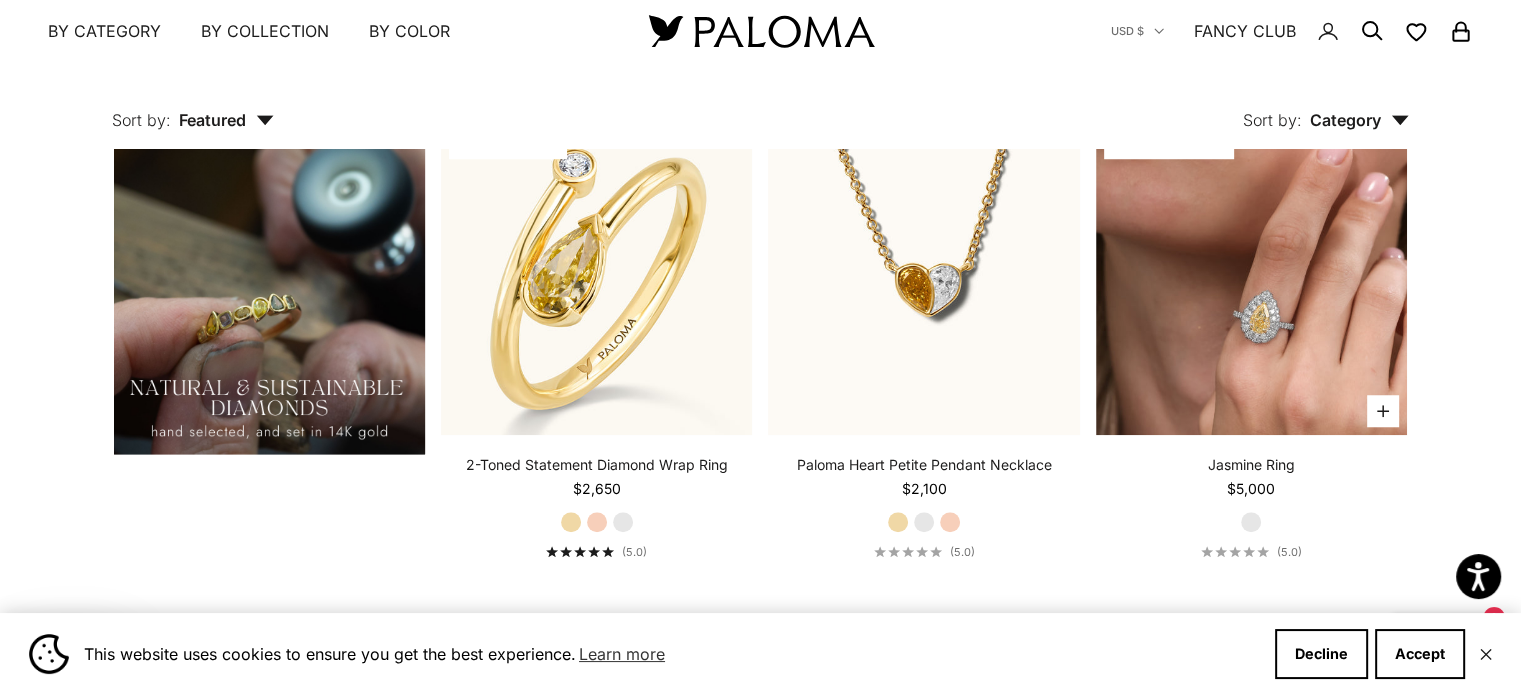 click at bounding box center (1251, 278) 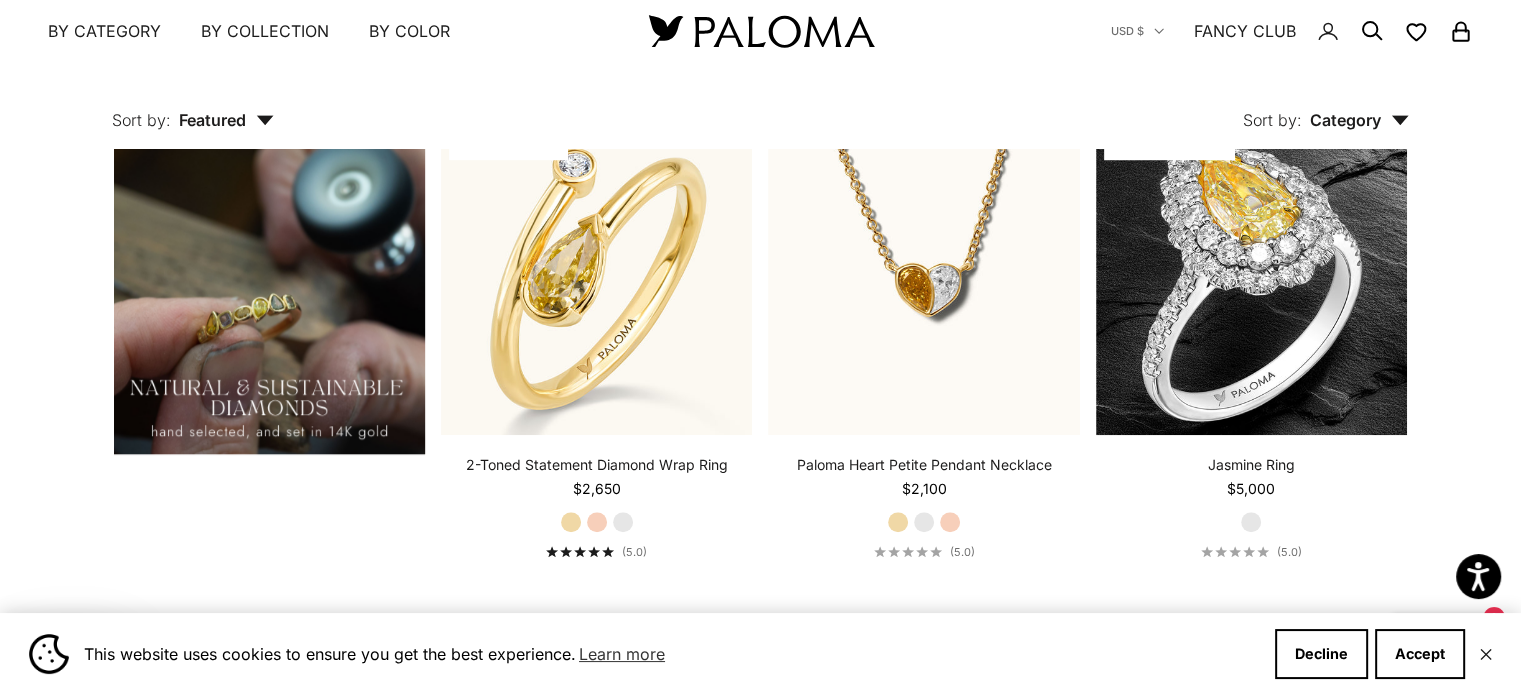 scroll, scrollTop: 1450, scrollLeft: 0, axis: vertical 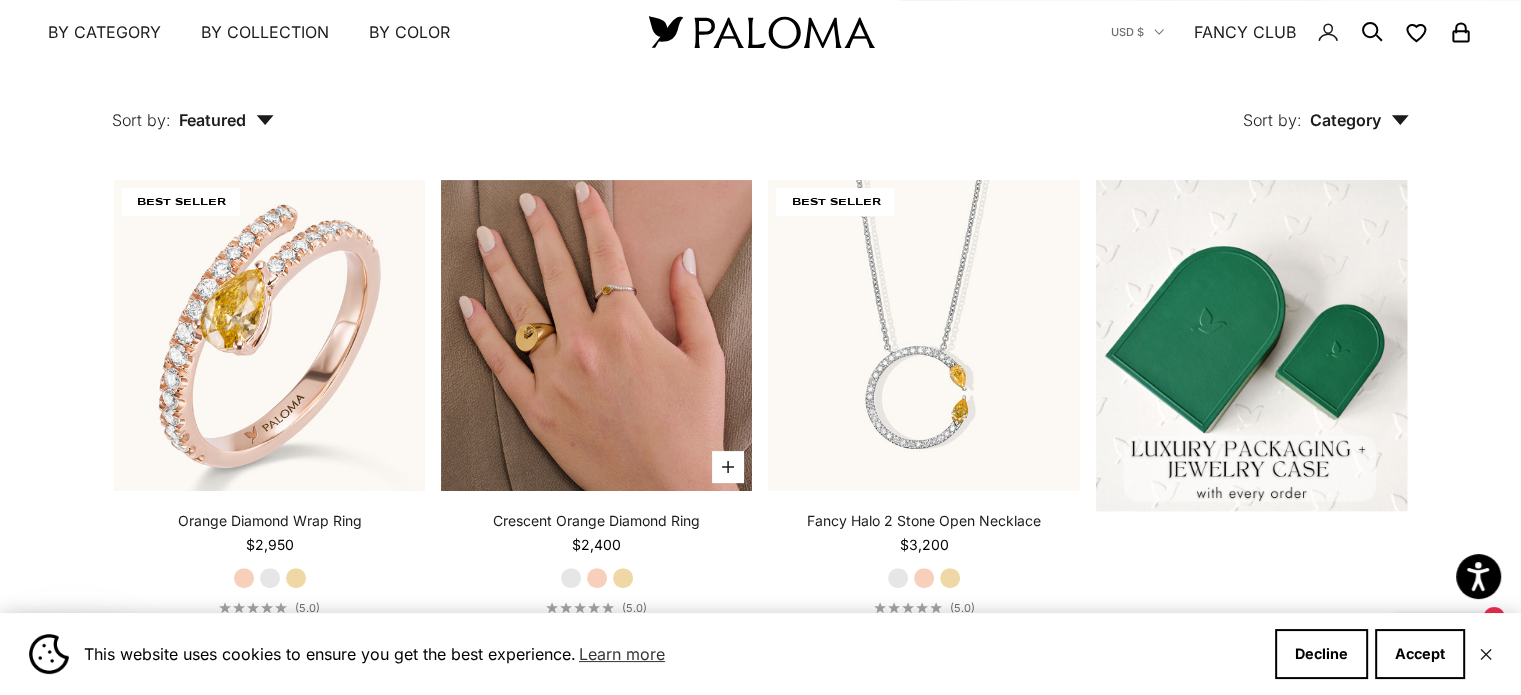 click at bounding box center [596, 335] 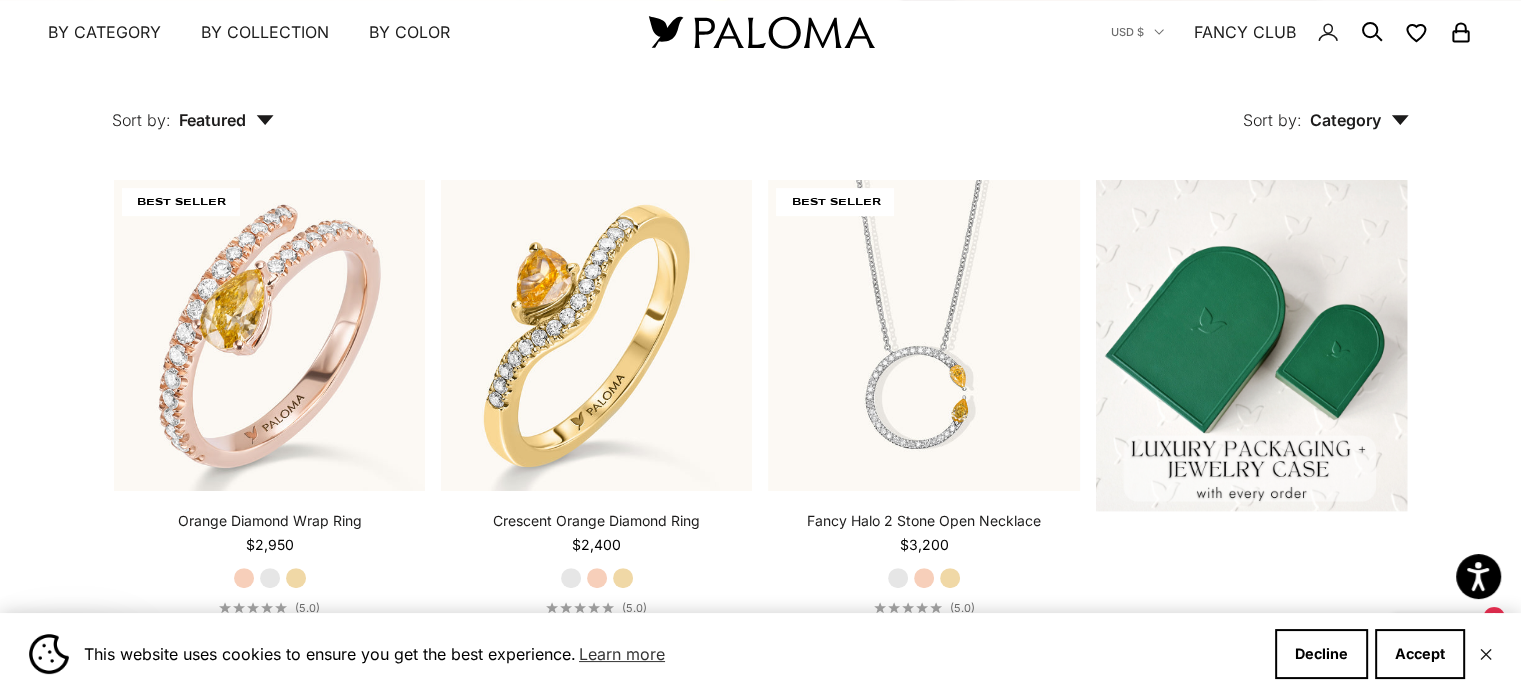 scroll, scrollTop: 0, scrollLeft: 0, axis: both 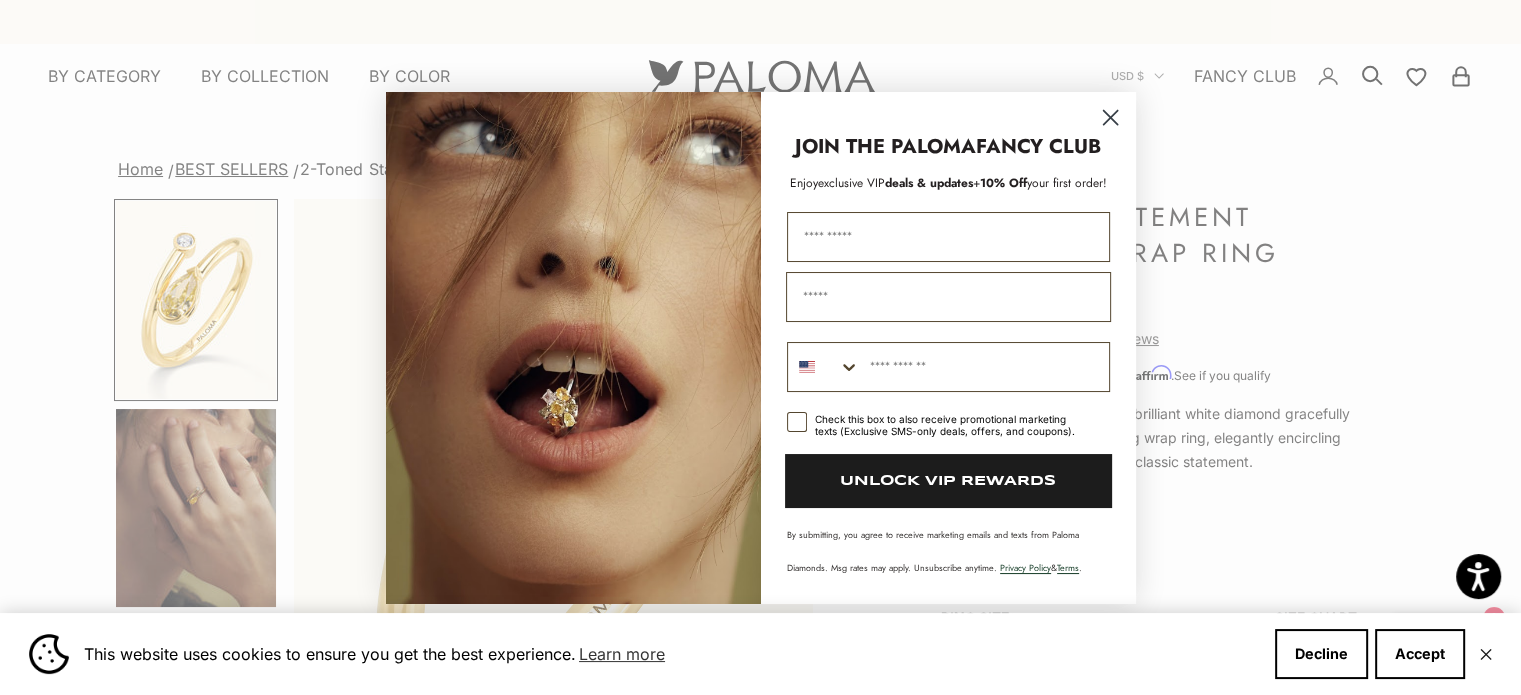 click 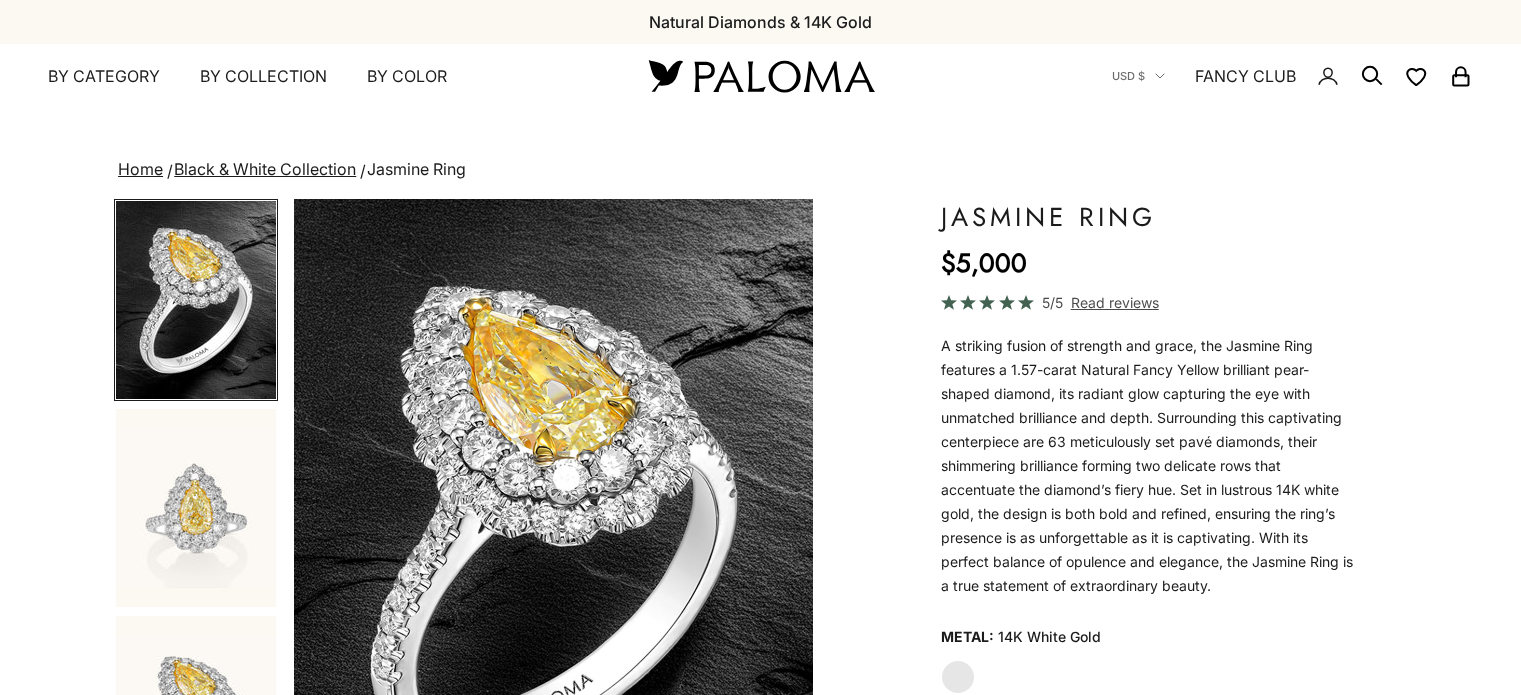 scroll, scrollTop: 0, scrollLeft: 0, axis: both 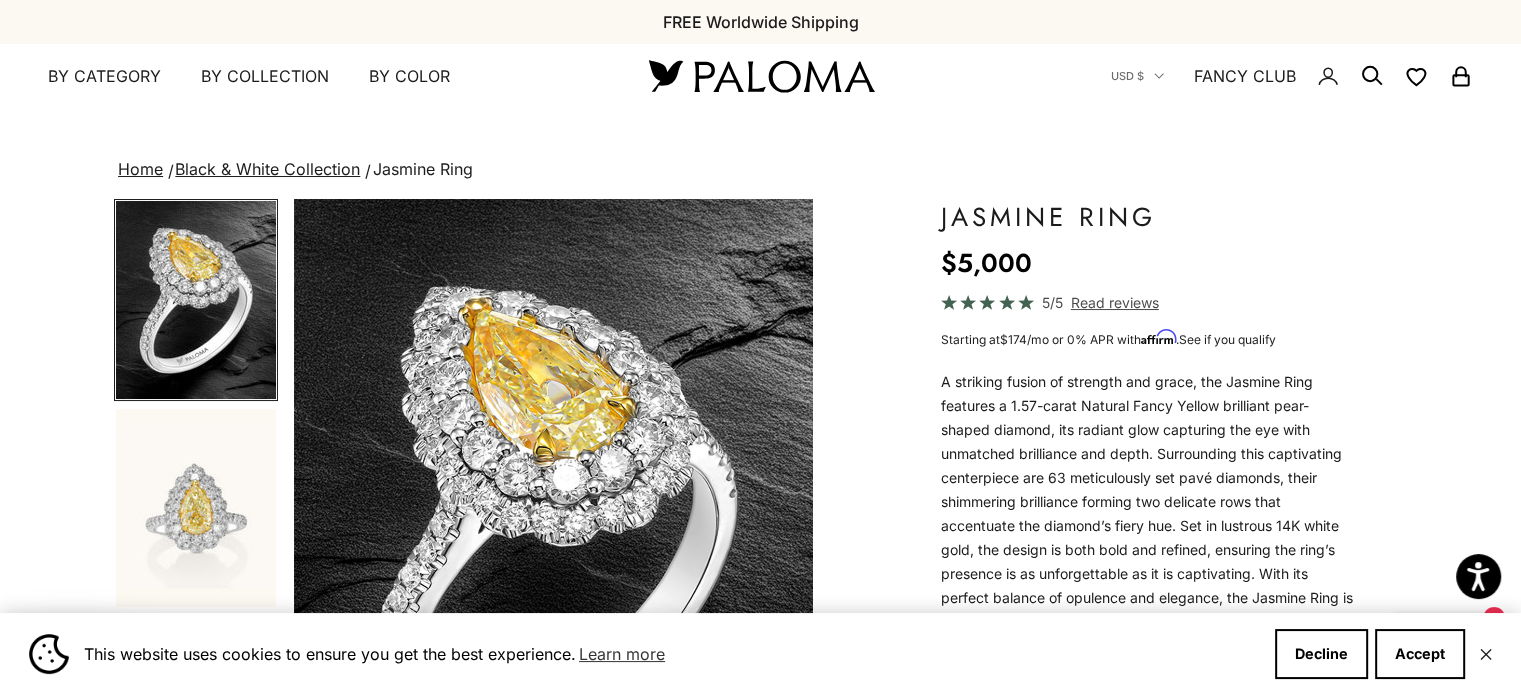 click at bounding box center (196, 508) 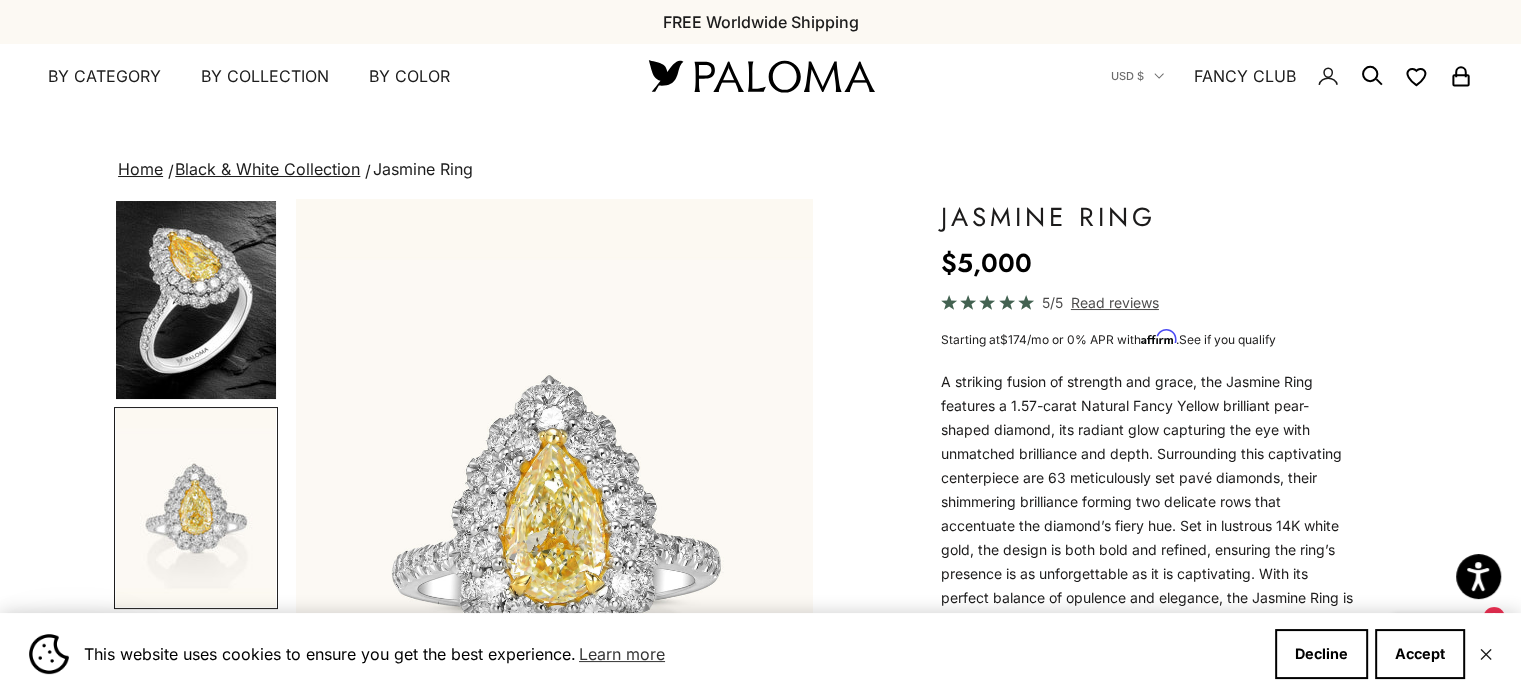 scroll, scrollTop: 0, scrollLeft: 543, axis: horizontal 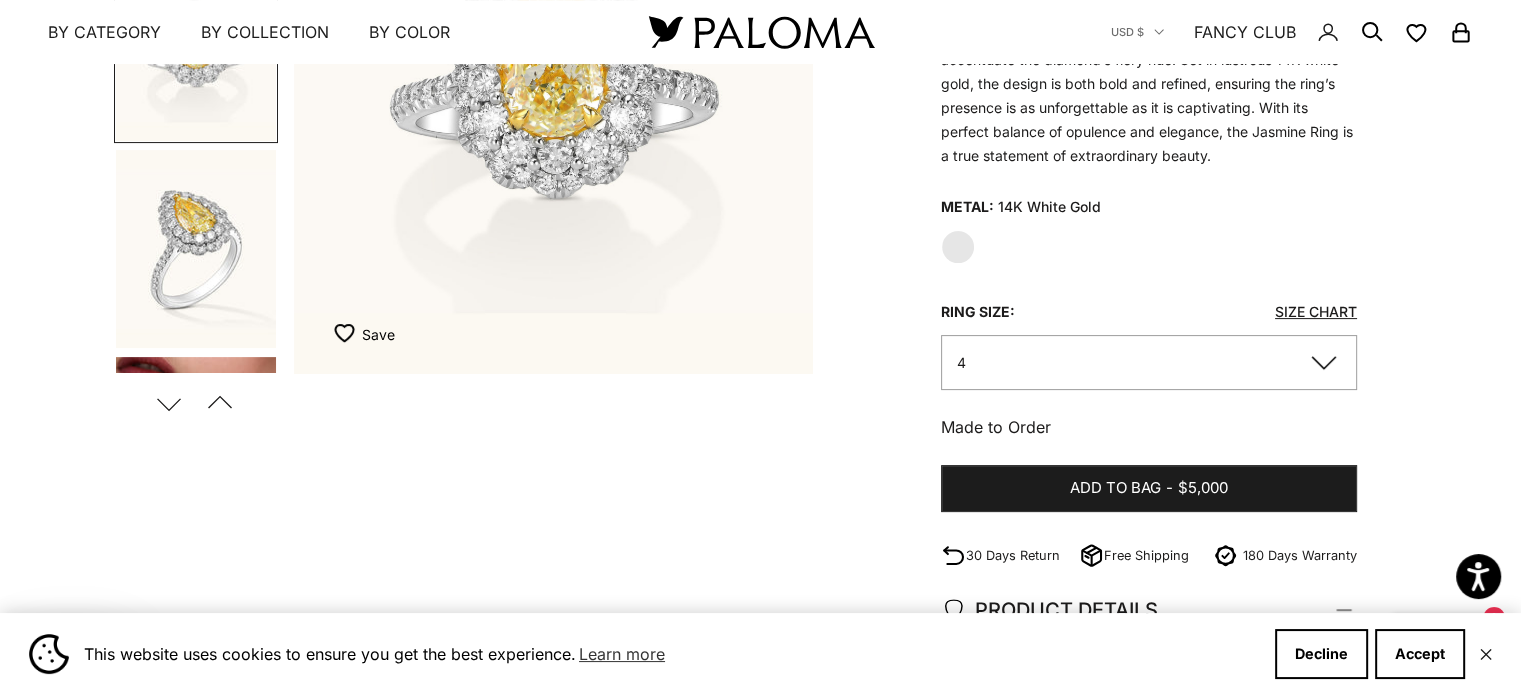 click at bounding box center [196, 249] 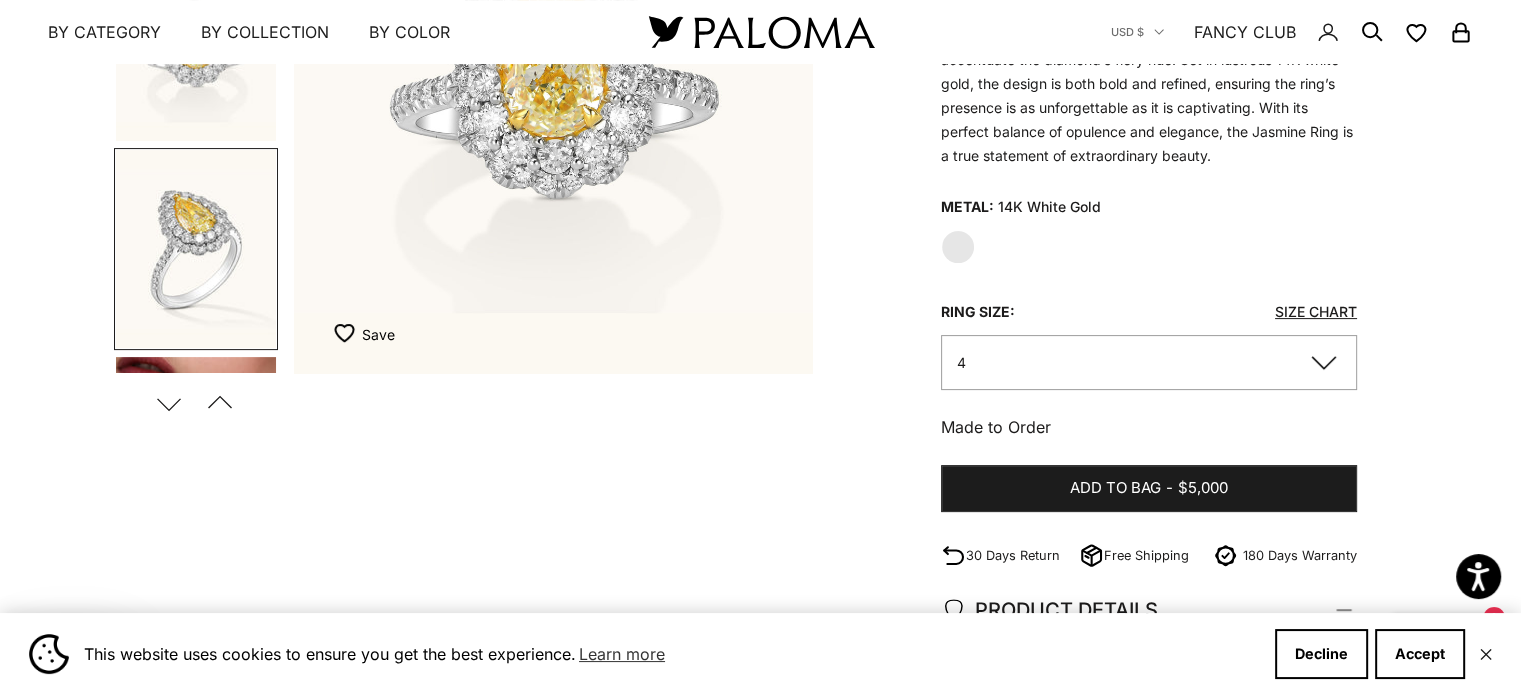 scroll, scrollTop: 192, scrollLeft: 0, axis: vertical 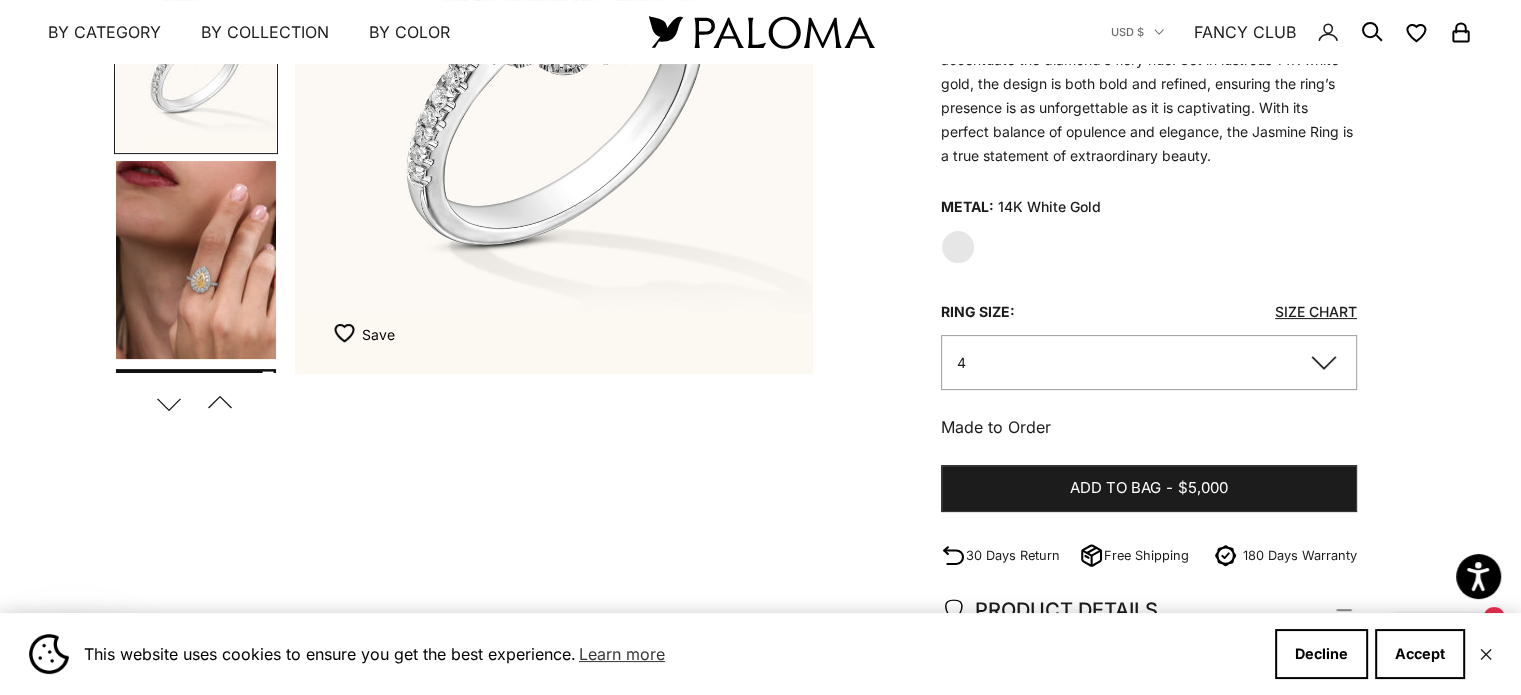 click at bounding box center [196, 260] 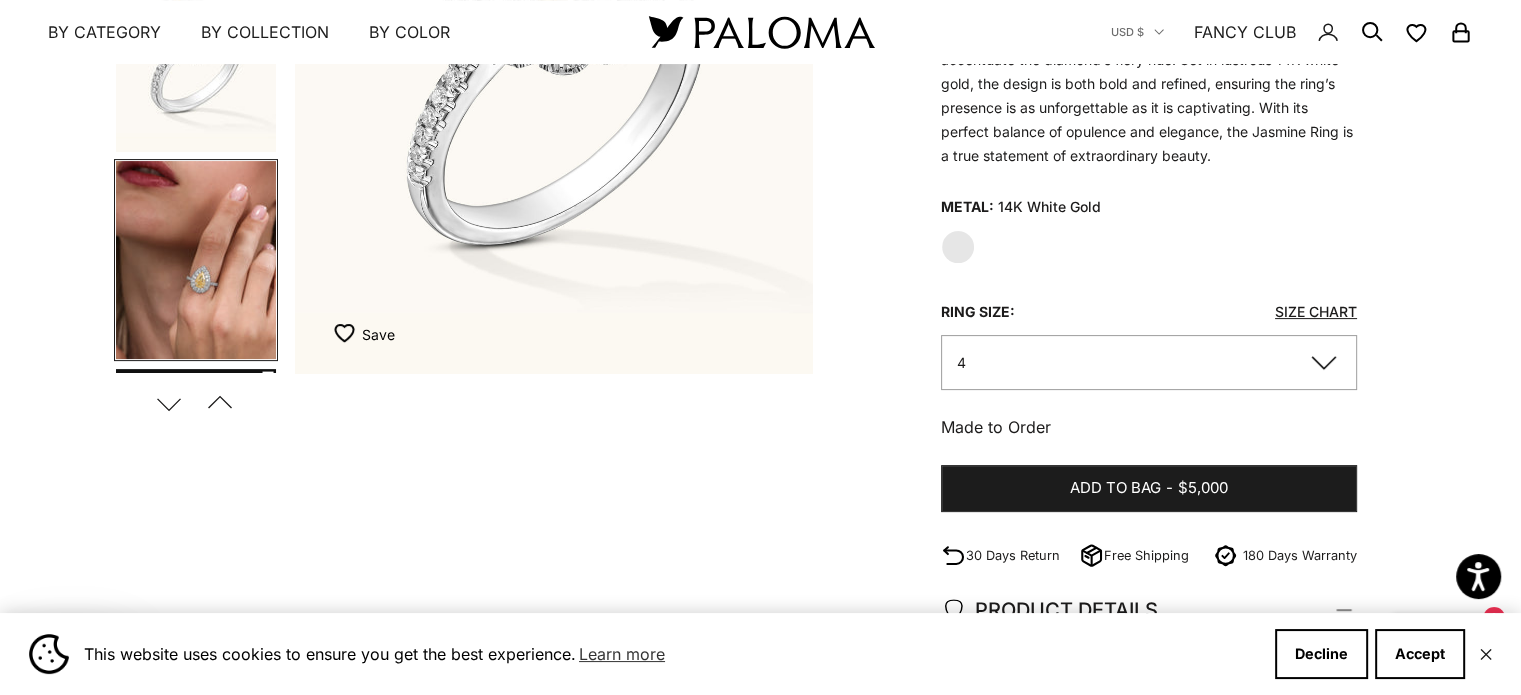 scroll, scrollTop: 256, scrollLeft: 0, axis: vertical 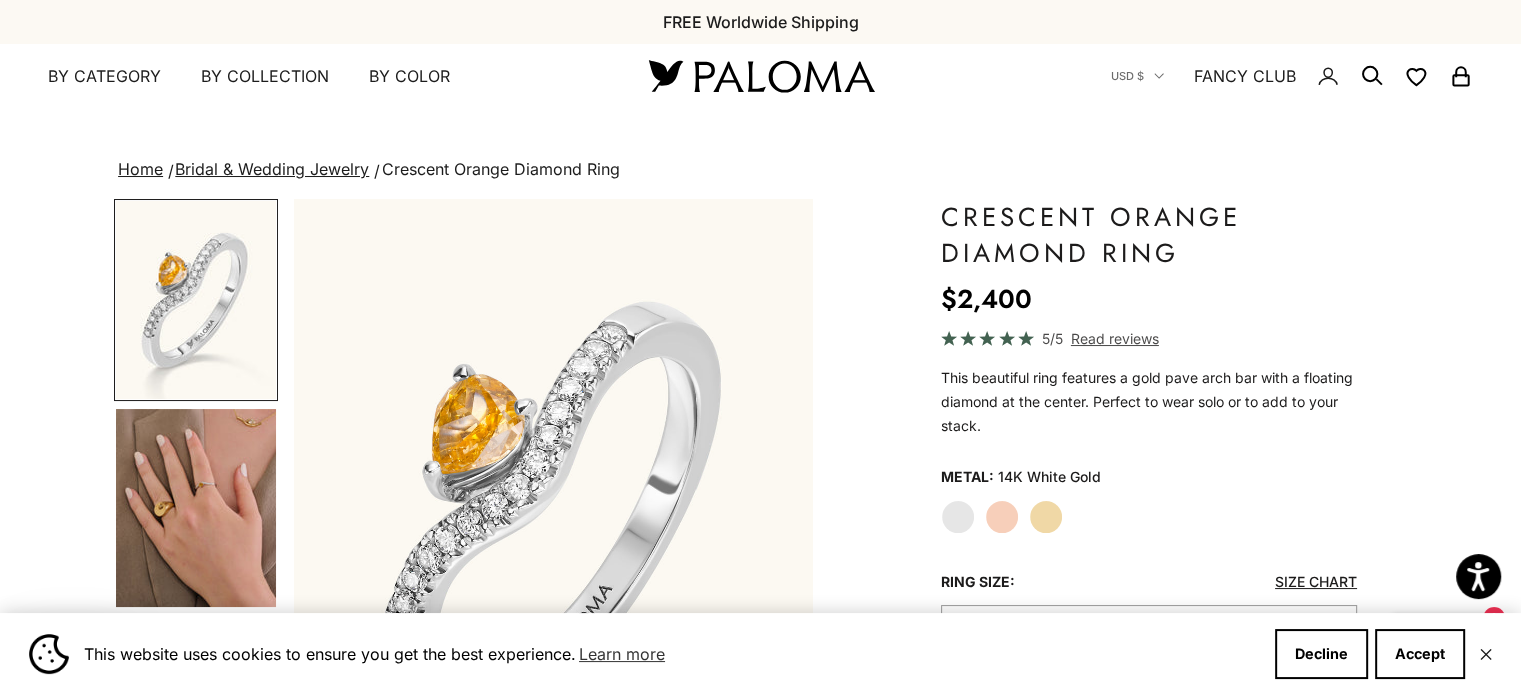 click at bounding box center (196, 508) 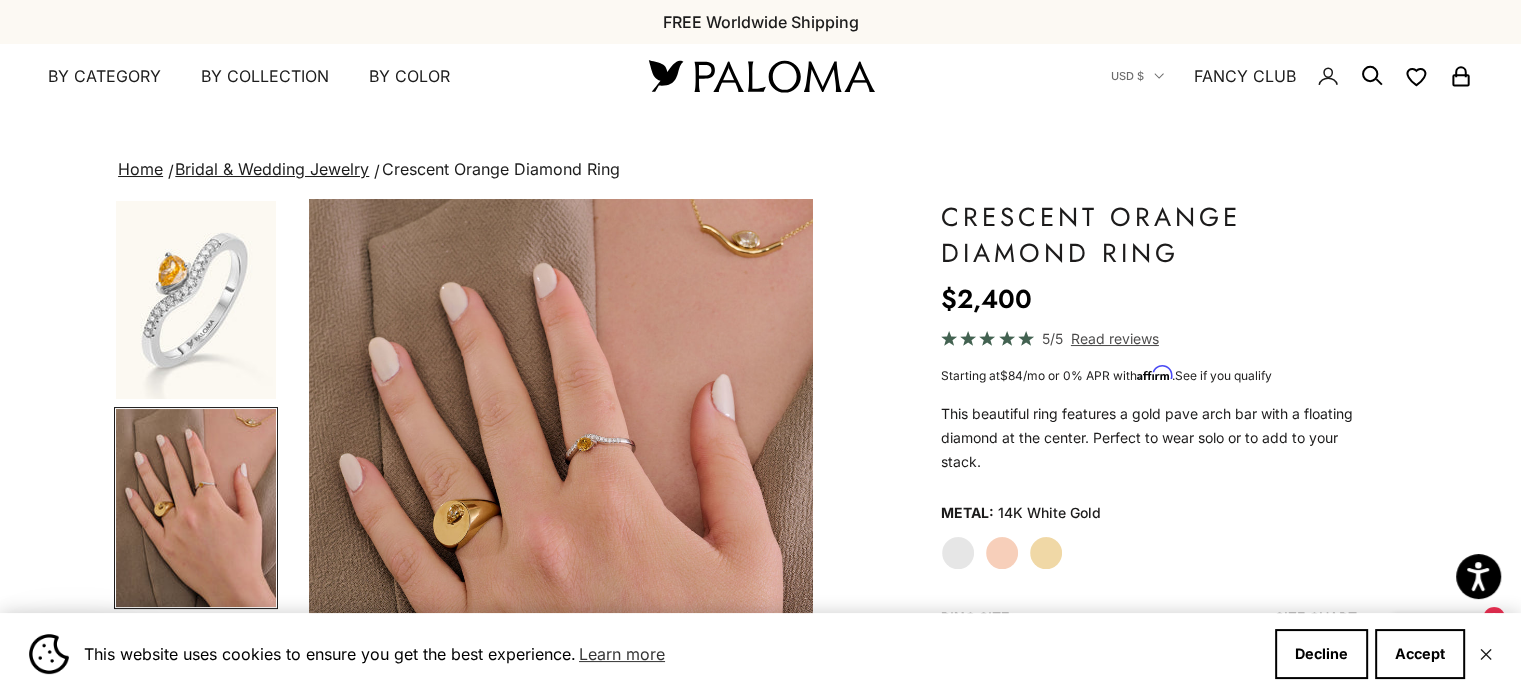 scroll, scrollTop: 0, scrollLeft: 543, axis: horizontal 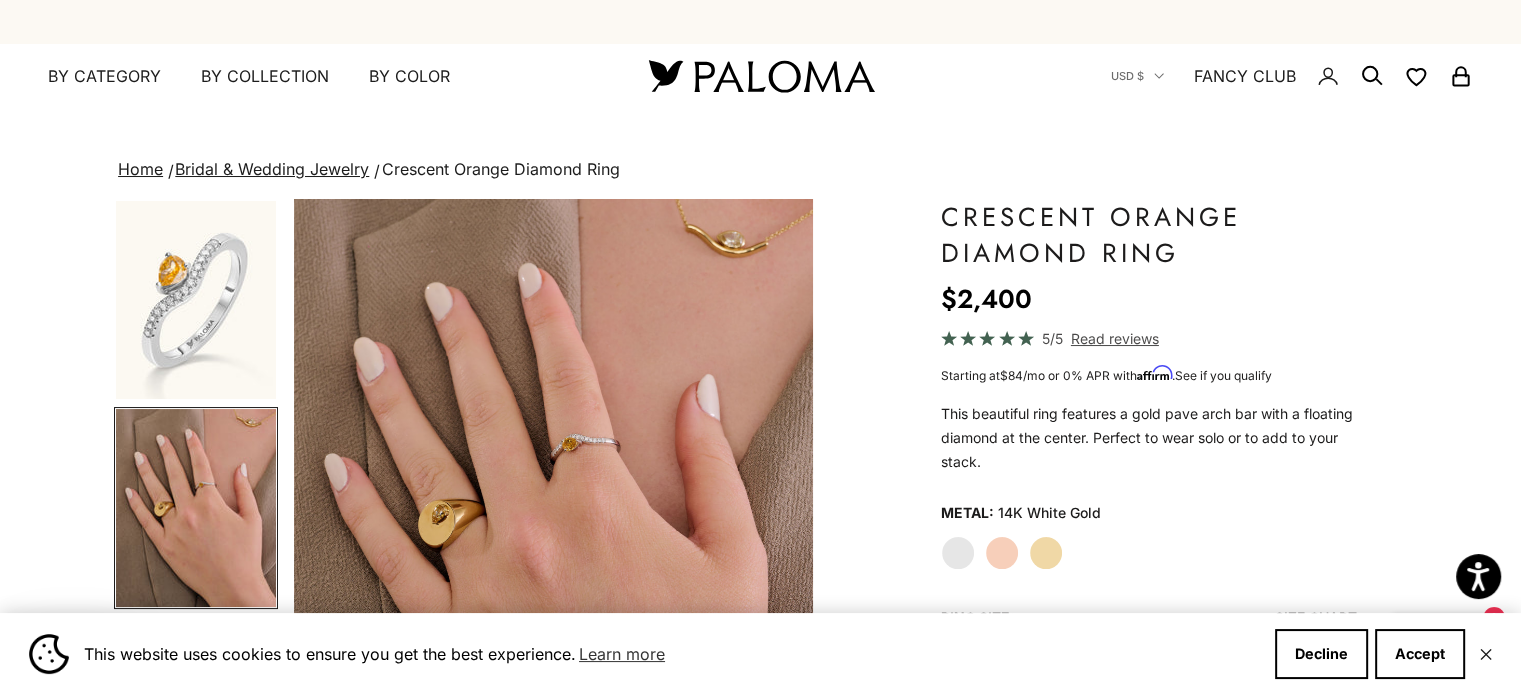 click at bounding box center (553, 519) 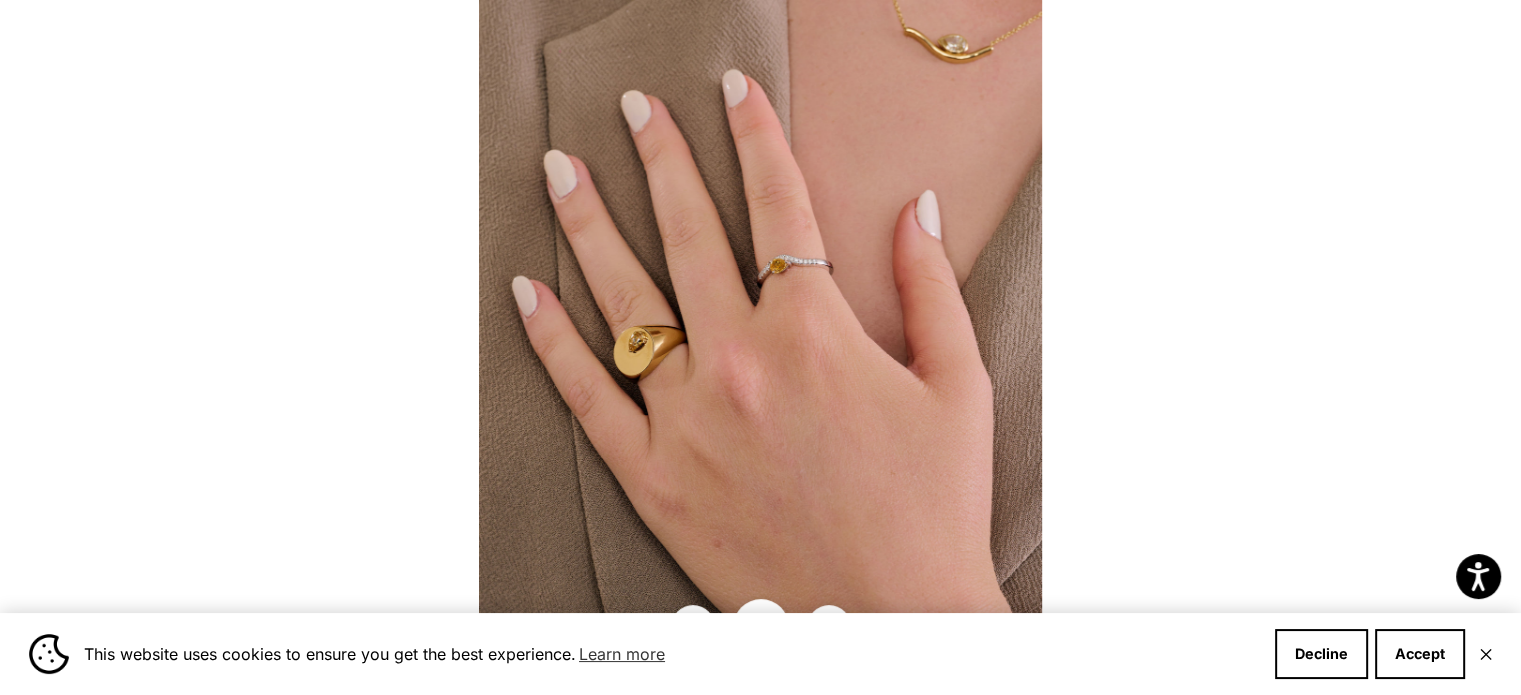 click on "✕" at bounding box center (1486, 654) 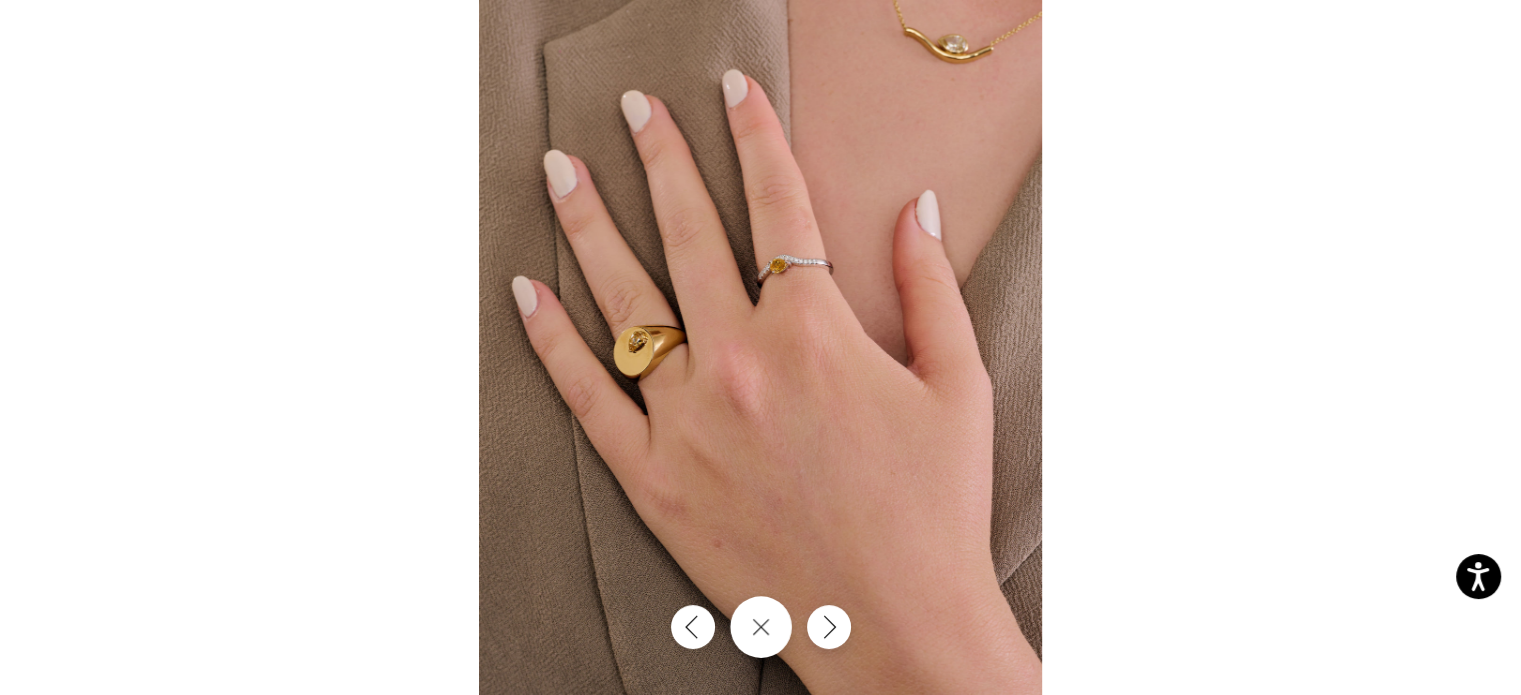 click at bounding box center (761, 627) 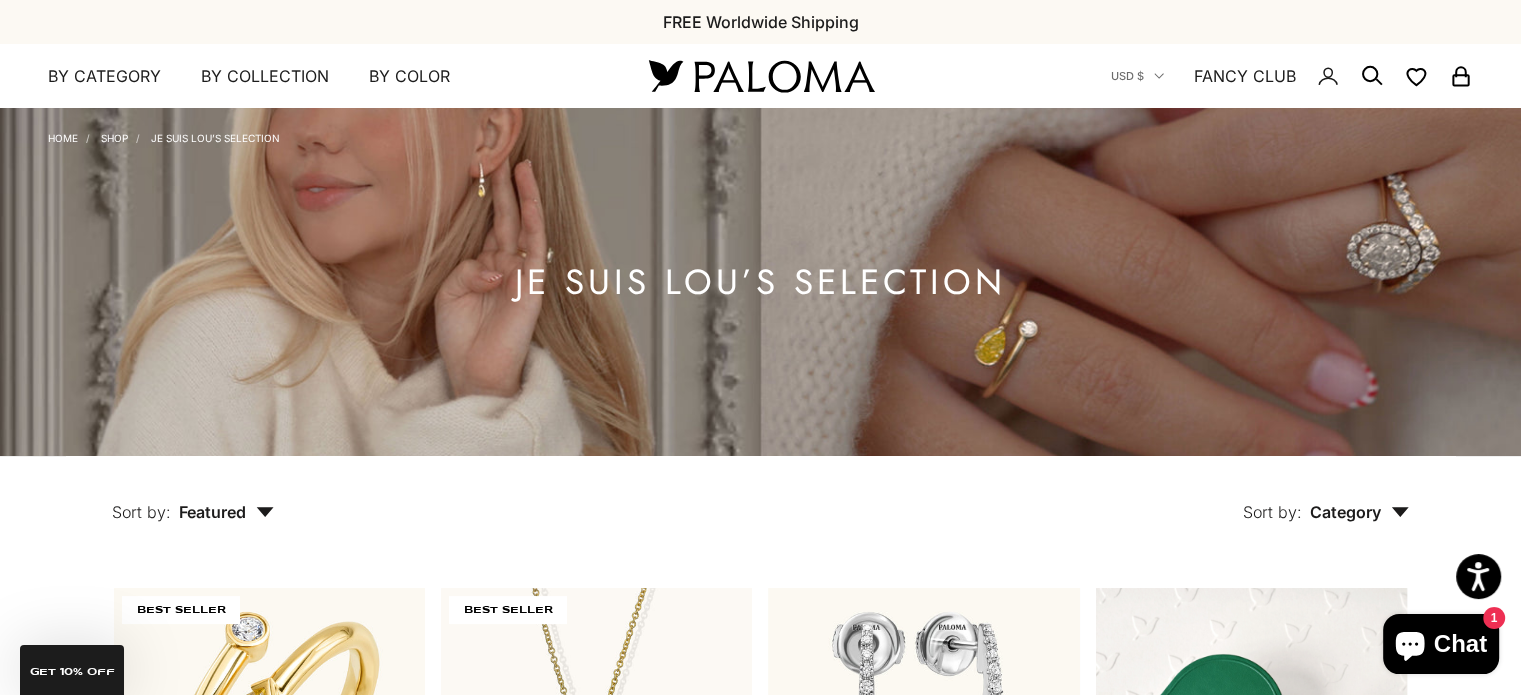 scroll, scrollTop: 466, scrollLeft: 0, axis: vertical 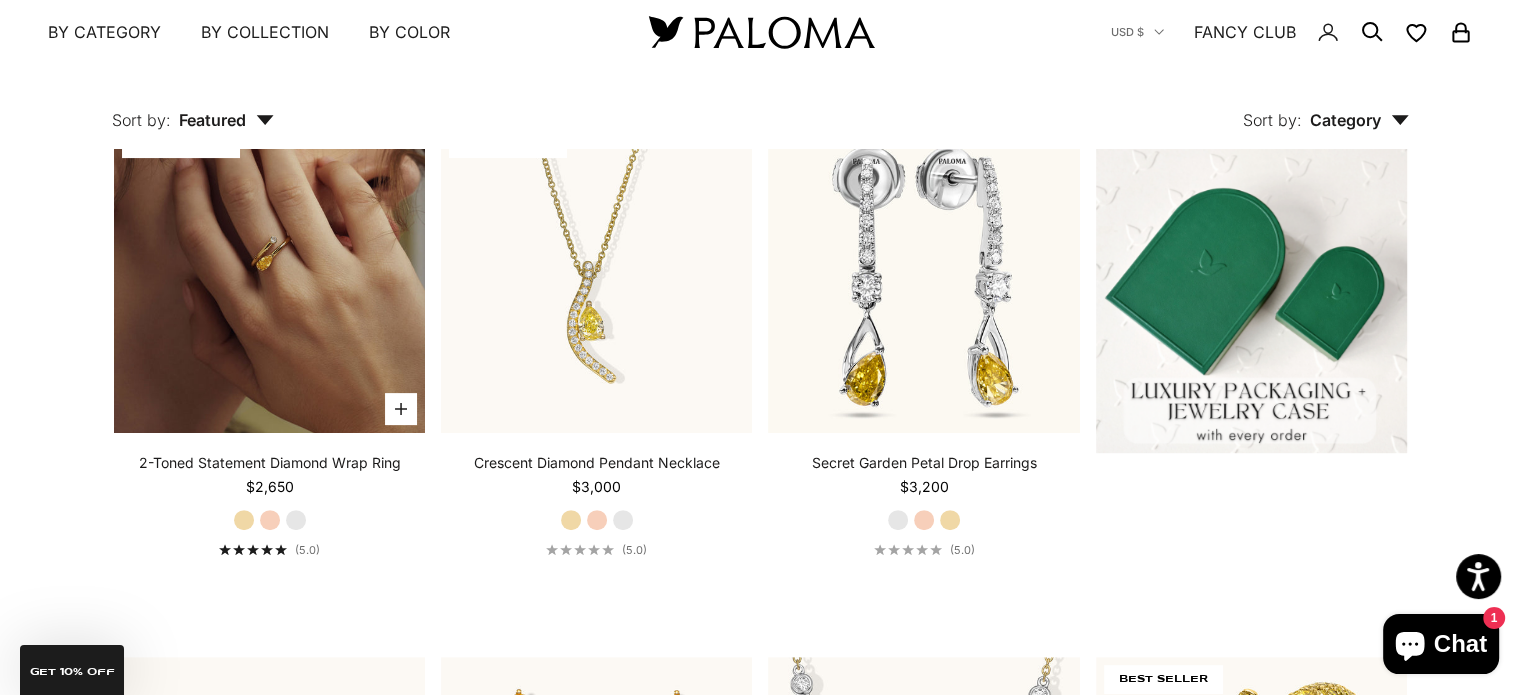 click at bounding box center (269, 277) 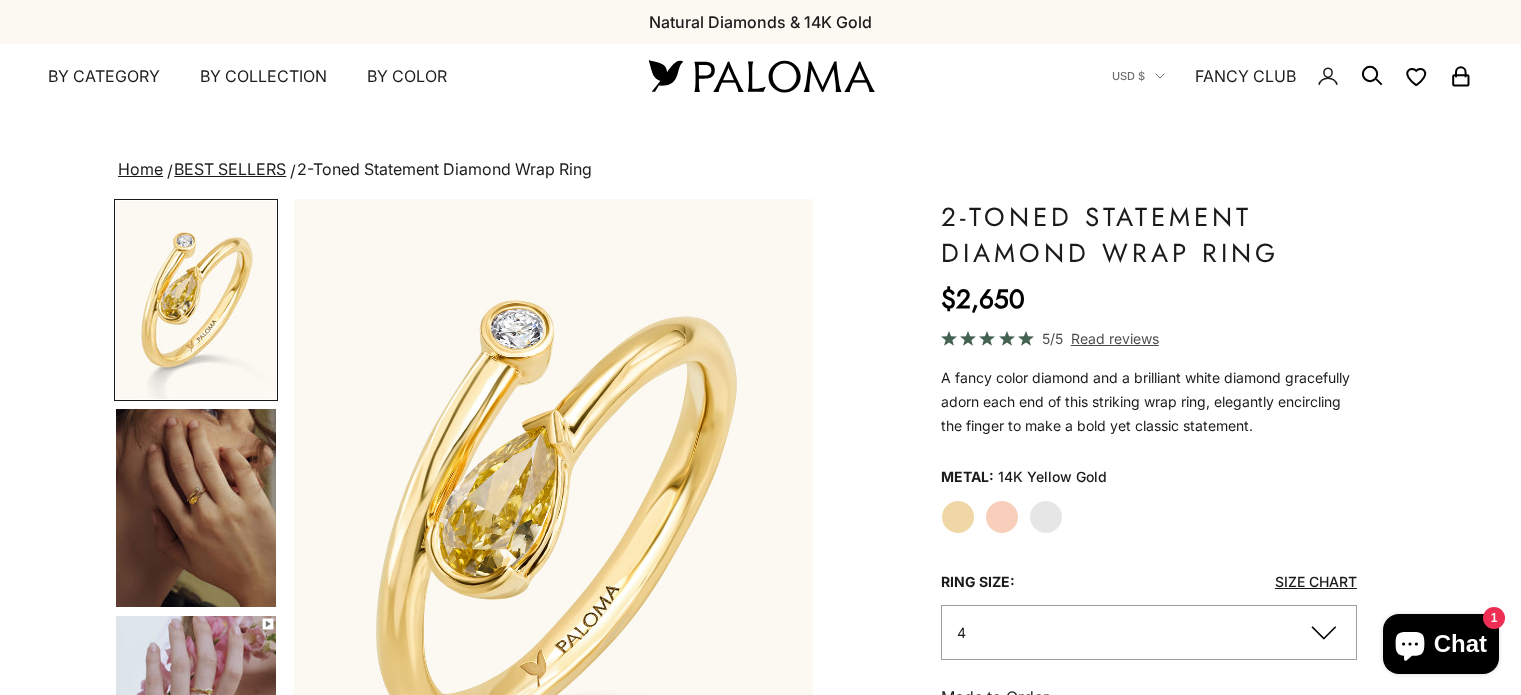 scroll, scrollTop: 0, scrollLeft: 0, axis: both 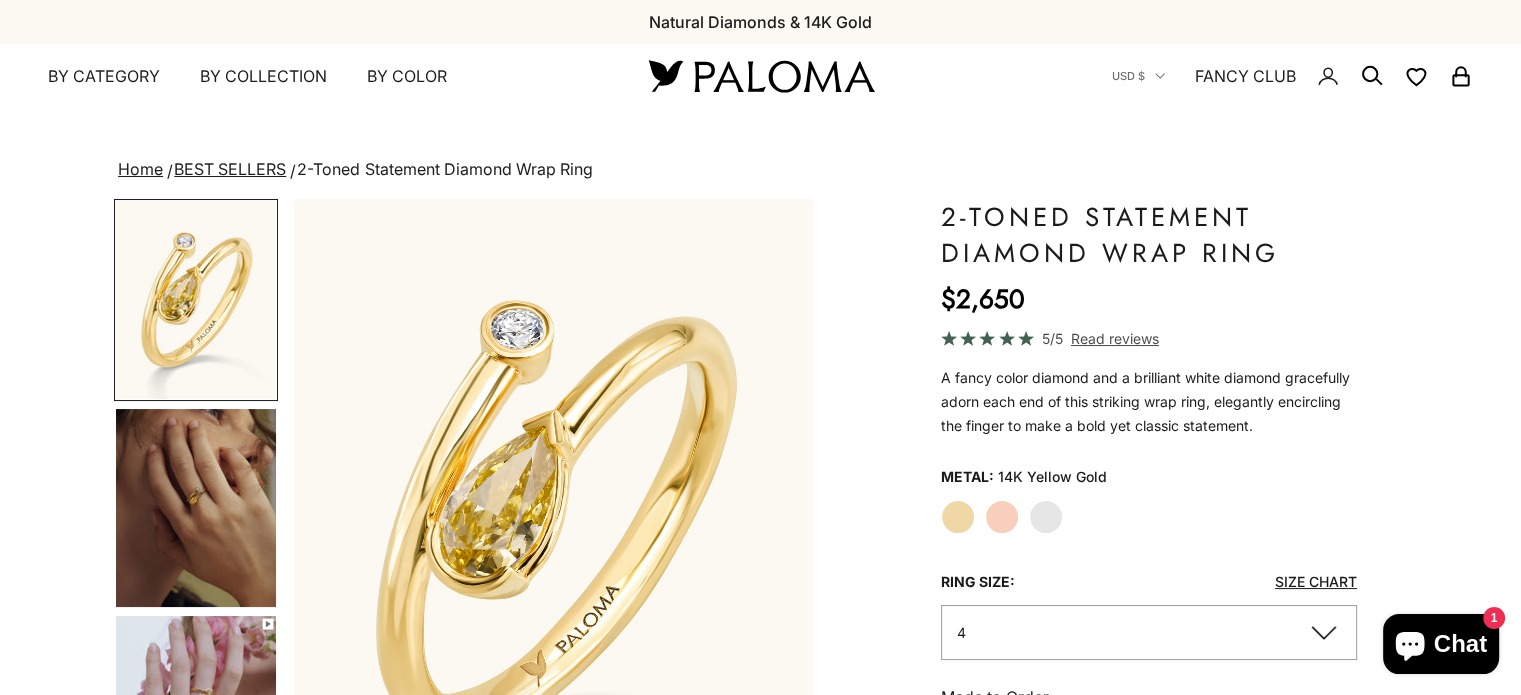 click at bounding box center [196, 508] 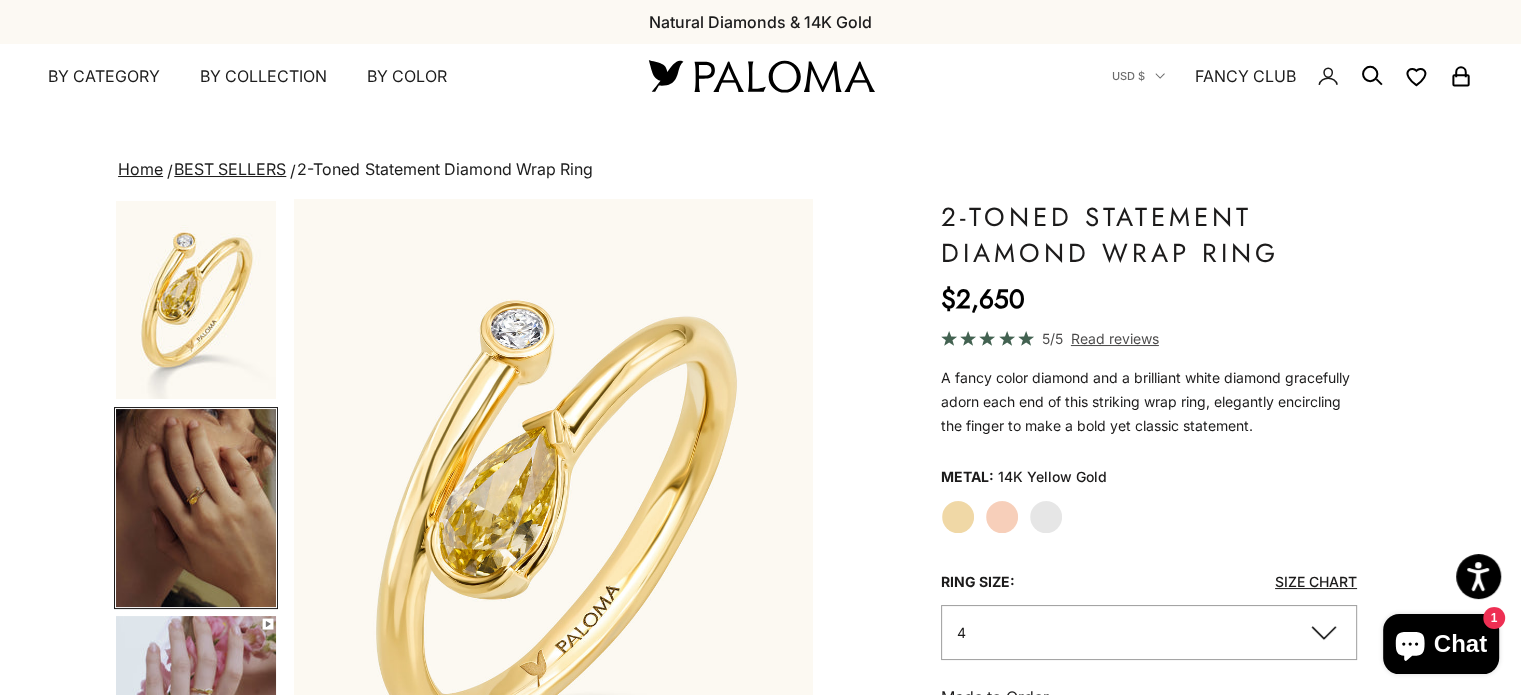 scroll, scrollTop: 0, scrollLeft: 543, axis: horizontal 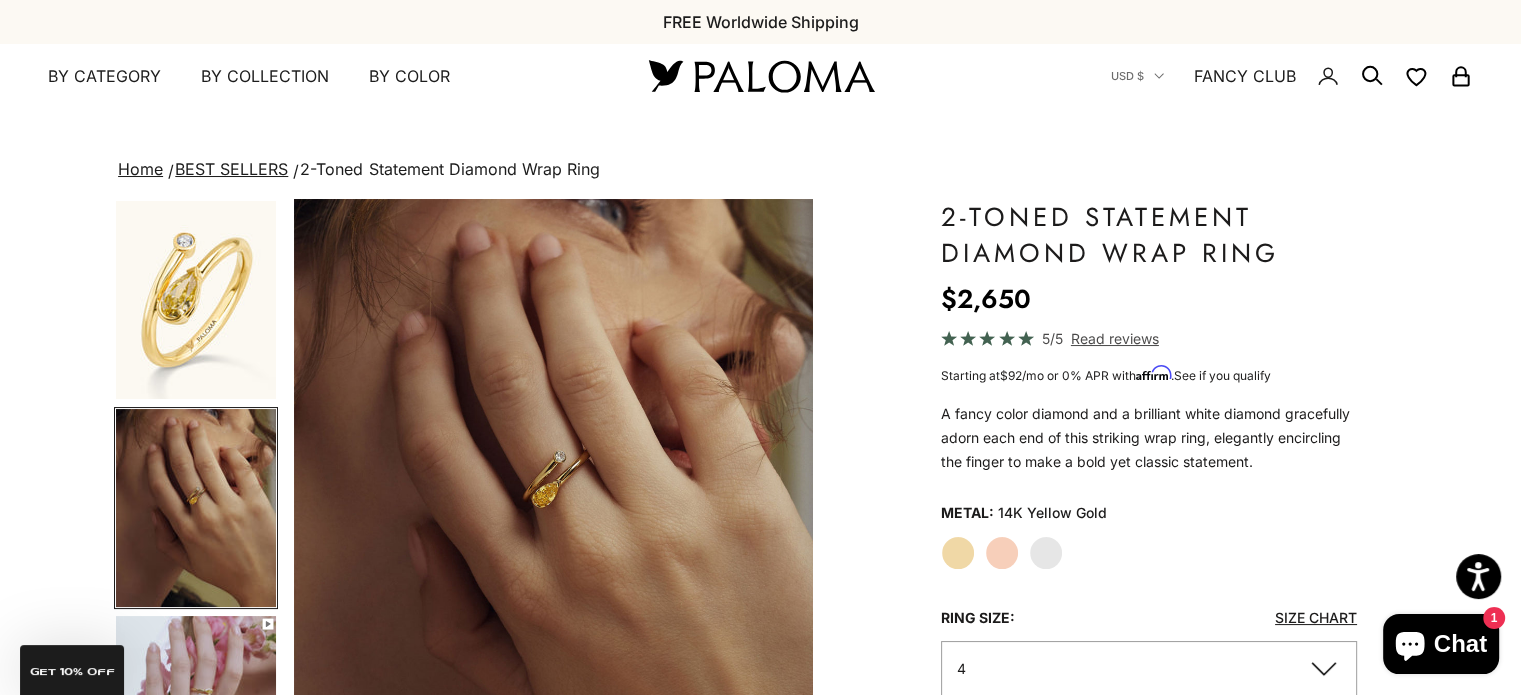 click at bounding box center (553, 519) 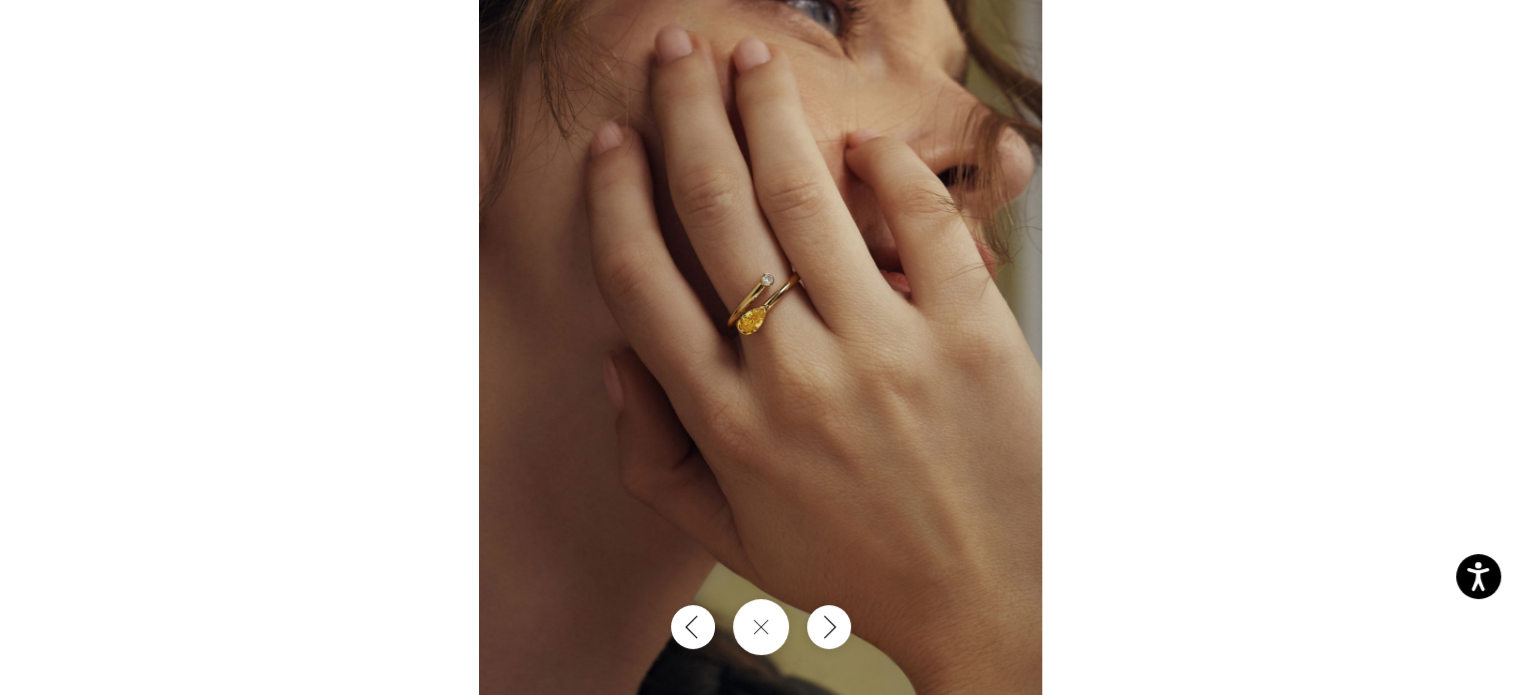 click at bounding box center [760, 347] 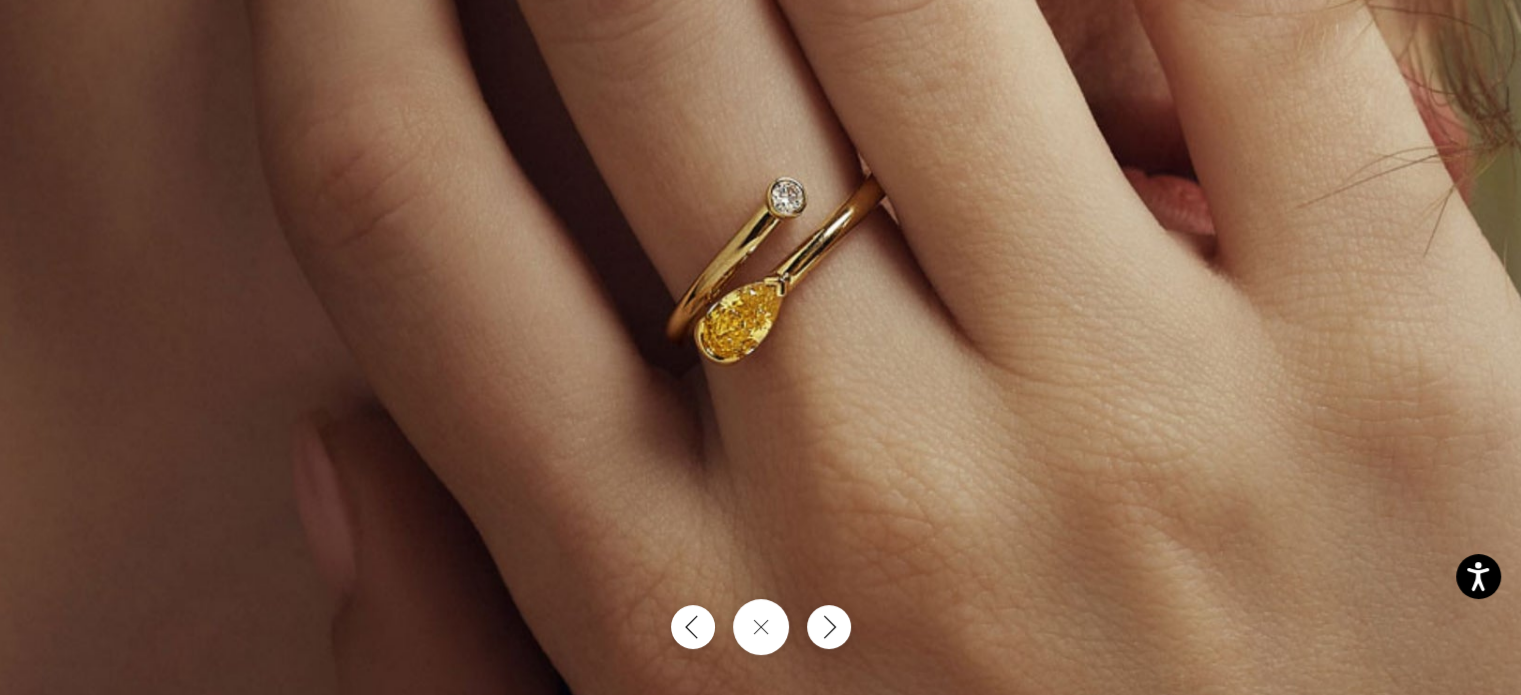 click at bounding box center [766, 401] 